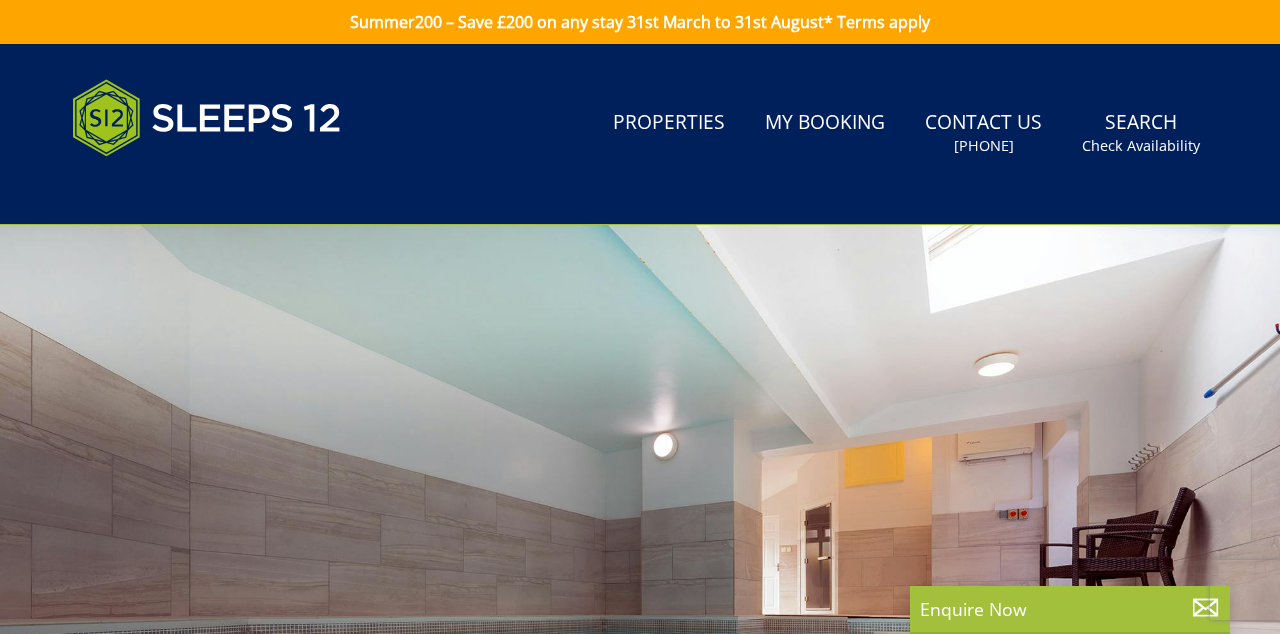 scroll, scrollTop: 0, scrollLeft: 0, axis: both 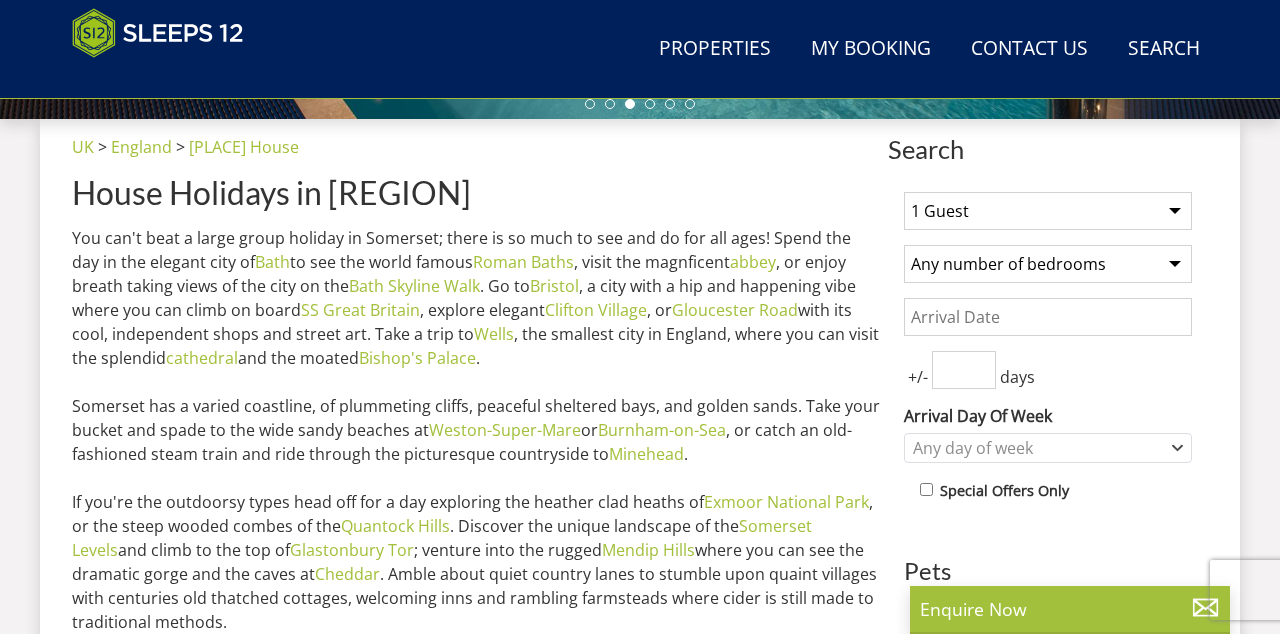 click on "1 Guest
2 Guests
3 Guests
4 Guests
5 Guests
6 Guests
7 Guests
8 Guests
9 Guests
10 Guests
11 Guests
12 Guests
13 Guests
14 Guests
15 Guests
16 Guests
17 Guests
18 Guests
19 Guests
20 Guests
21 Guests
22 Guests
23 Guests
24 Guests
25 Guests
26 Guests
27 Guests
28 Guests
29 Guests
30 Guests
31 Guests
32 Guests" at bounding box center (1048, 211) 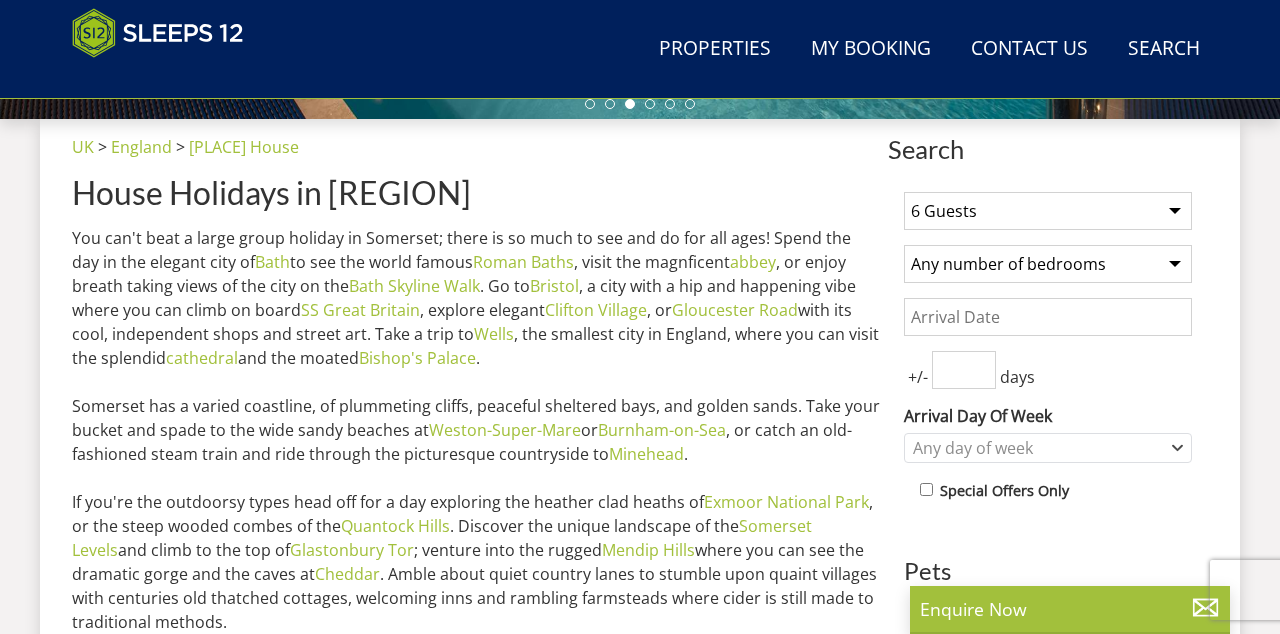 click on "1 Guest
2 Guests
3 Guests
4 Guests
5 Guests
6 Guests
7 Guests
8 Guests
9 Guests
10 Guests
11 Guests
12 Guests
13 Guests
14 Guests
15 Guests
16 Guests
17 Guests
18 Guests
19 Guests
20 Guests
21 Guests
22 Guests
23 Guests
24 Guests
25 Guests
26 Guests
27 Guests
28 Guests
29 Guests
30 Guests
31 Guests
32 Guests" at bounding box center (1048, 211) 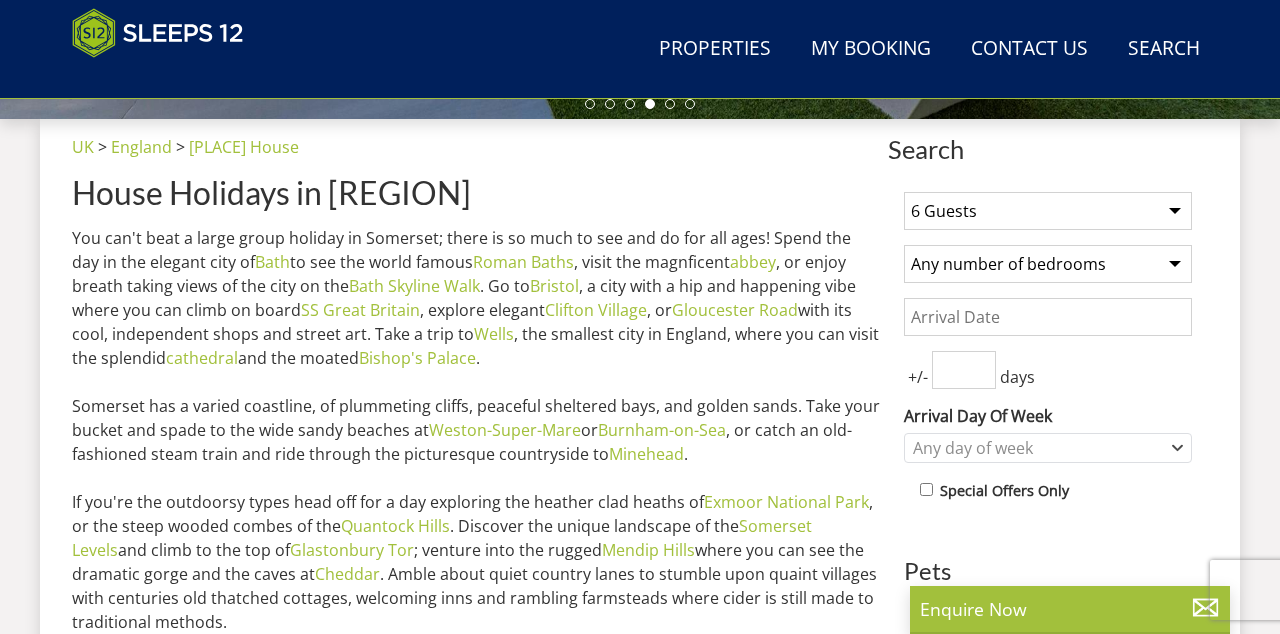 select on "7" 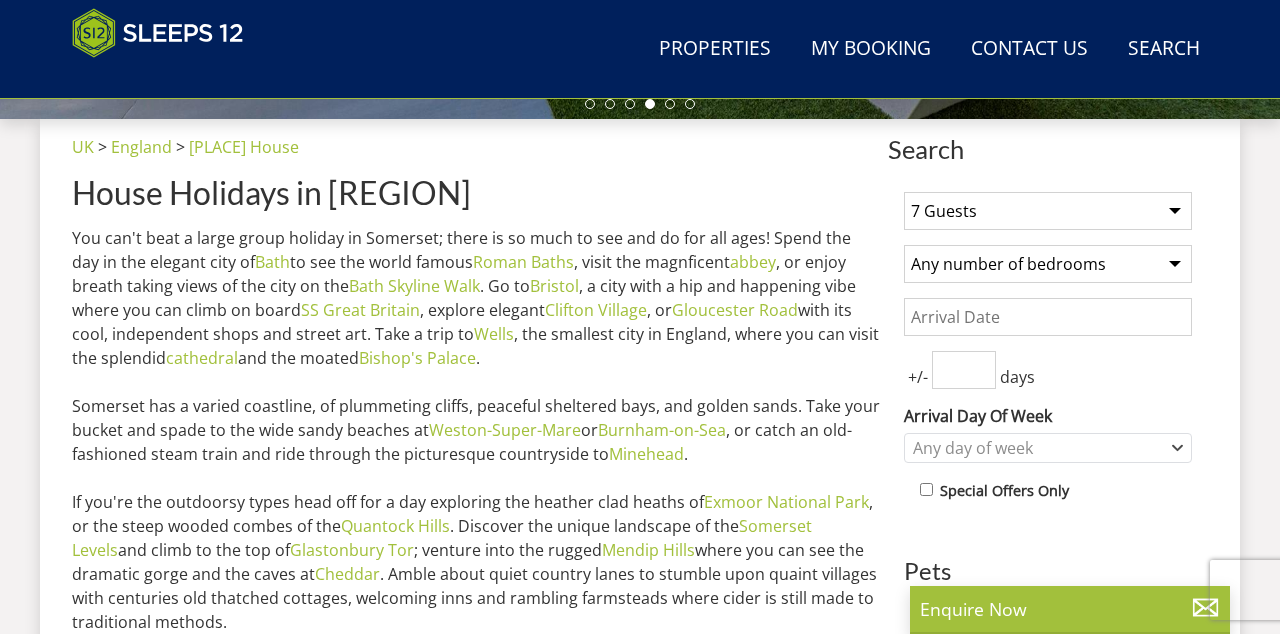 click on "Any number of bedrooms
4 Bedrooms
5 Bedrooms
6 Bedrooms
7 Bedrooms
8 Bedrooms
9 Bedrooms
10 Bedrooms
11 Bedrooms
12 Bedrooms
13 Bedrooms
14 Bedrooms
15 Bedrooms
16 Bedrooms" at bounding box center [1048, 264] 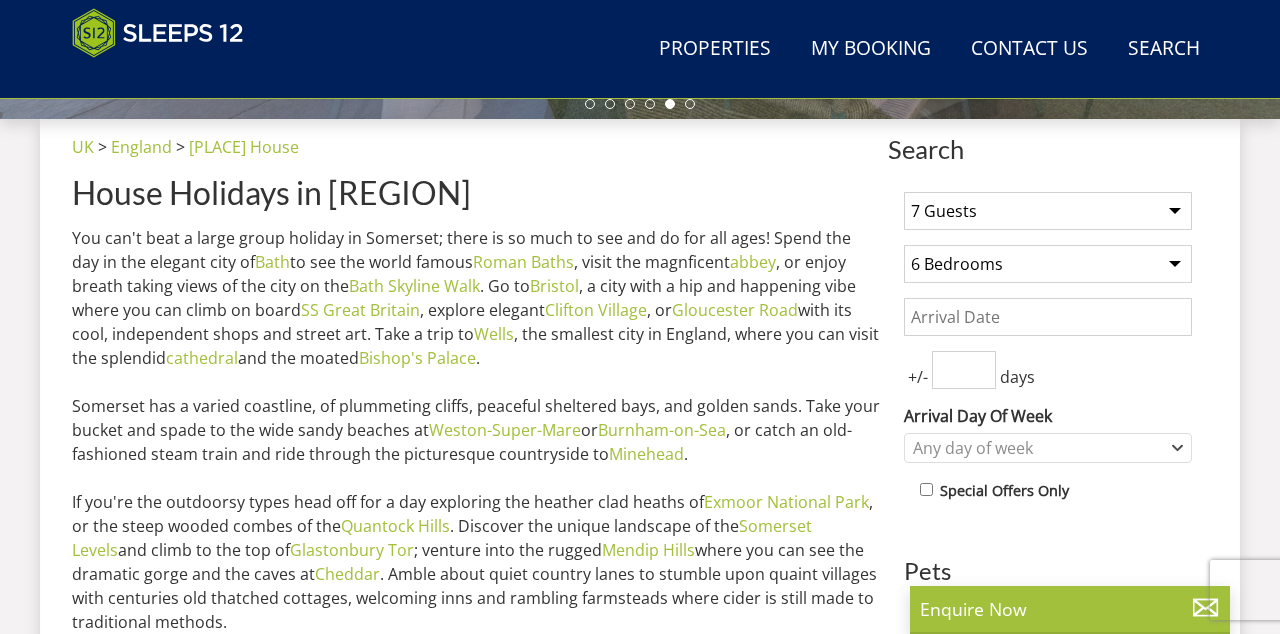 click at bounding box center [964, 370] 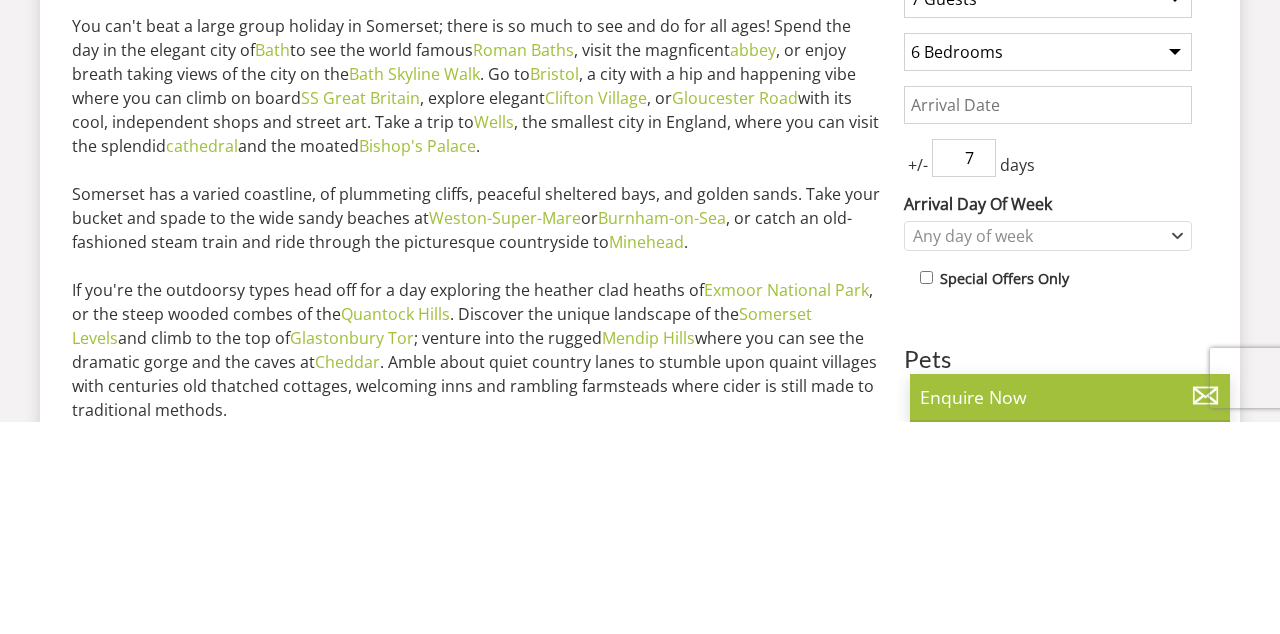 scroll, scrollTop: 724, scrollLeft: 0, axis: vertical 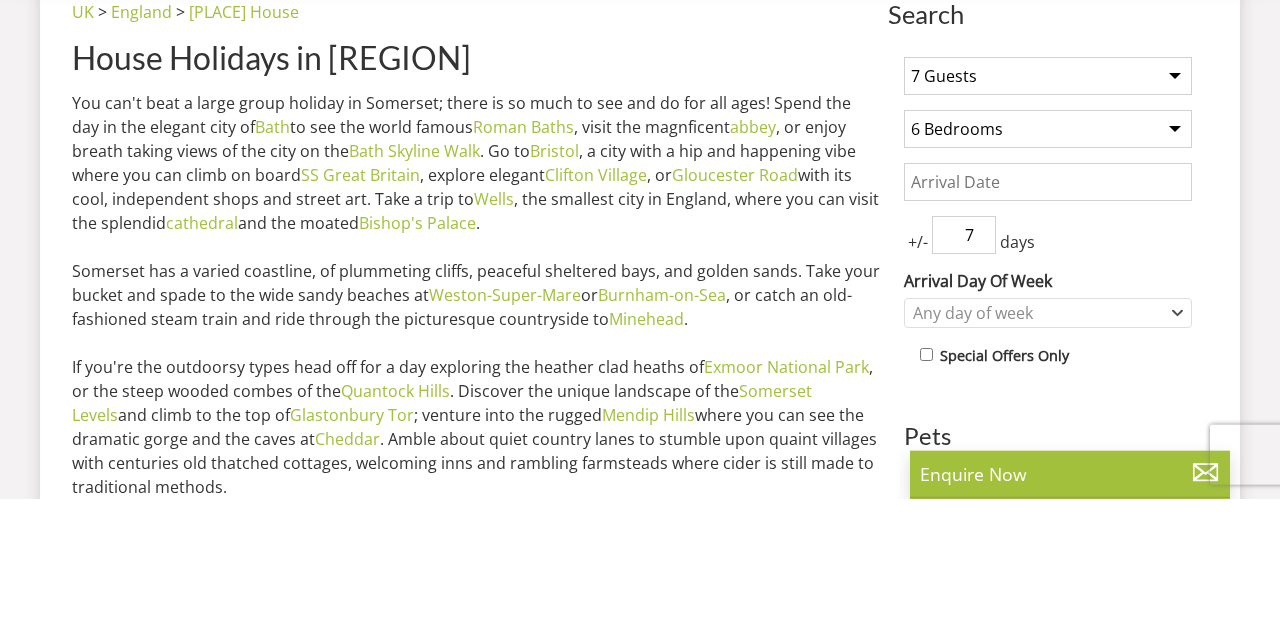 type on "7" 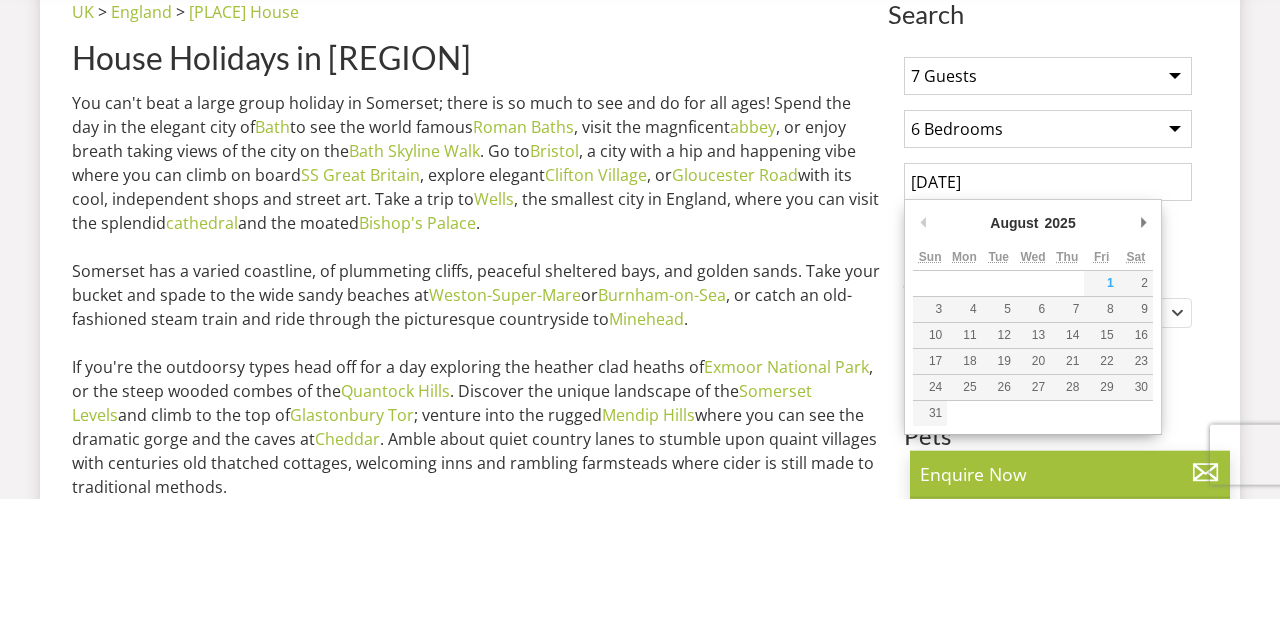 scroll, scrollTop: 724, scrollLeft: 0, axis: vertical 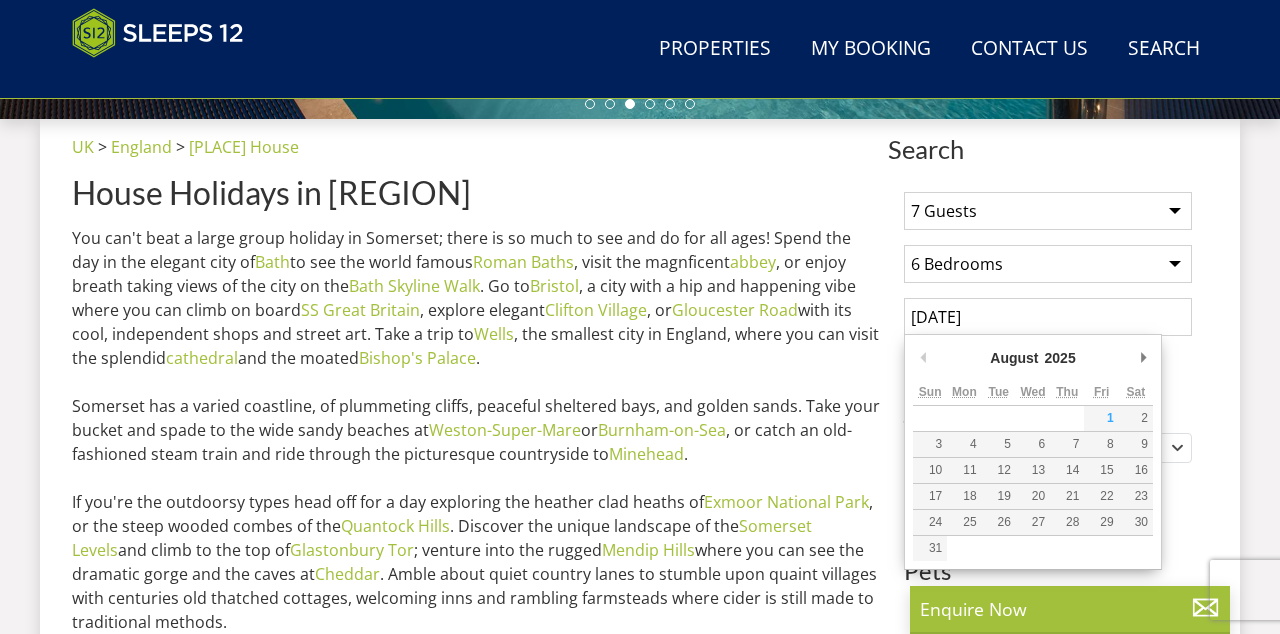 type on "01/08/2025" 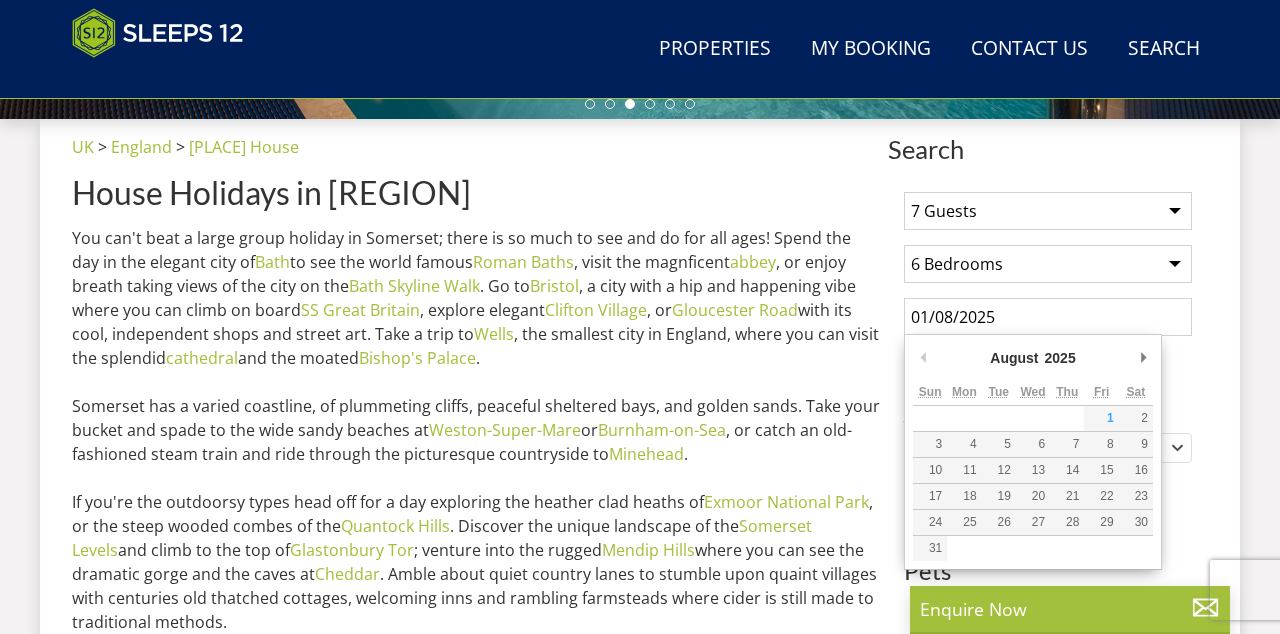 click on "Search
Search
1 Guest
2 Guests
3 Guests
4 Guests
5 Guests
6 Guests
7 Guests
8 Guests
9 Guests
10 Guests
11 Guests
12 Guests
13 Guests
14 Guests
15 Guests
16 Guests
17 Guests
18 Guests
19 Guests
20 Guests
21 Guests
22 Guests
23 Guests
24 Guests
25 Guests
26 Guests
27 Guests
28 Guests
29 Guests
30 Guests
31 Guests
32 Guests
Any number of bedrooms
4 Bedrooms
5 Bedrooms
6 Bedrooms
7 Bedrooms
8 Bedrooms
9 Bedrooms
10 Bedrooms
11 Bedrooms
12 Bedrooms
13 Bedrooms
14 Bedrooms
15 Bedrooms
16 Bedrooms
01/08/2025
+/-
7
days" at bounding box center [640, 4073] 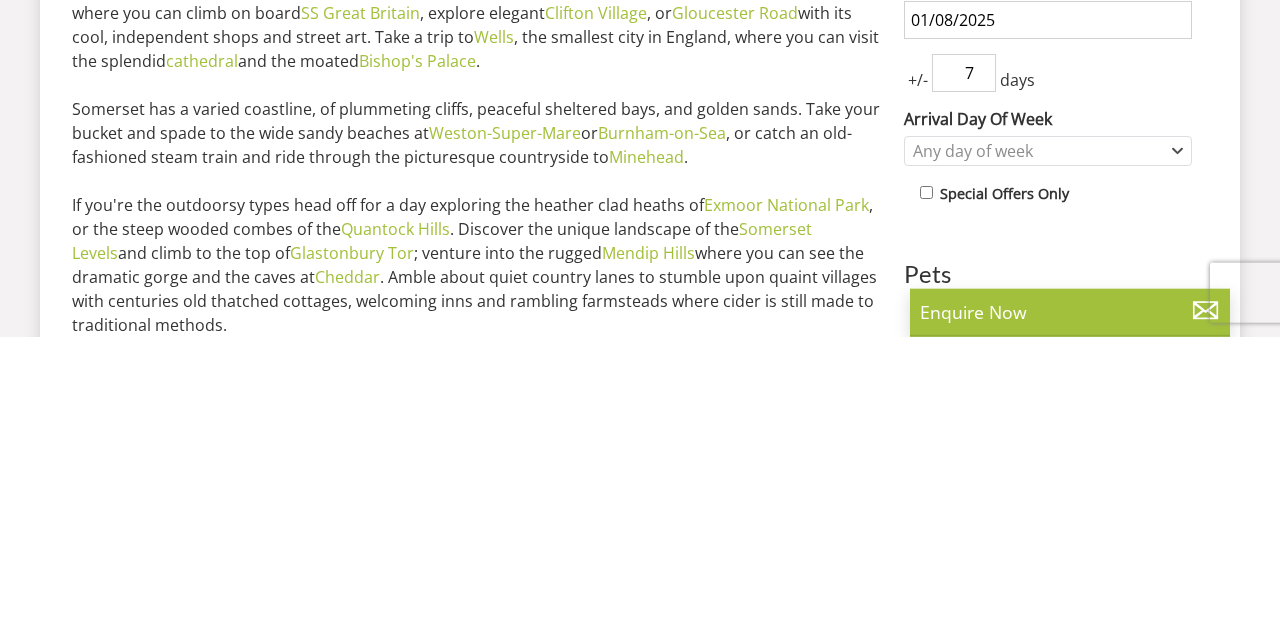 scroll, scrollTop: 724, scrollLeft: 0, axis: vertical 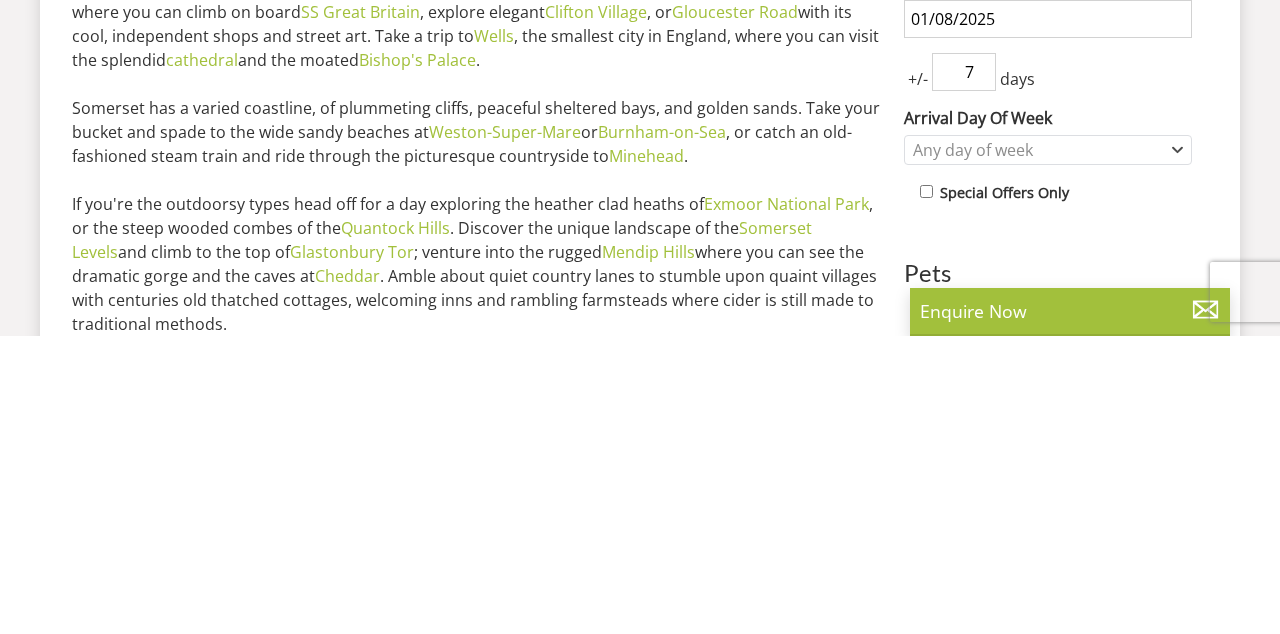 click on "Allowed" at bounding box center (926, 607) 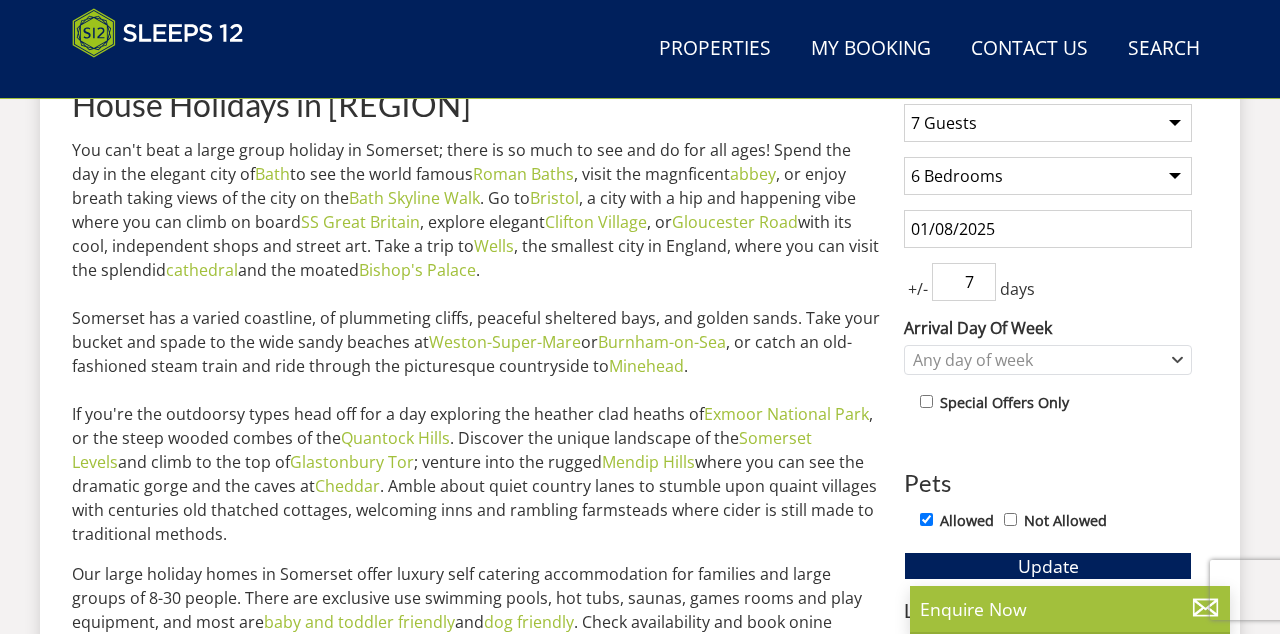 scroll, scrollTop: 811, scrollLeft: 0, axis: vertical 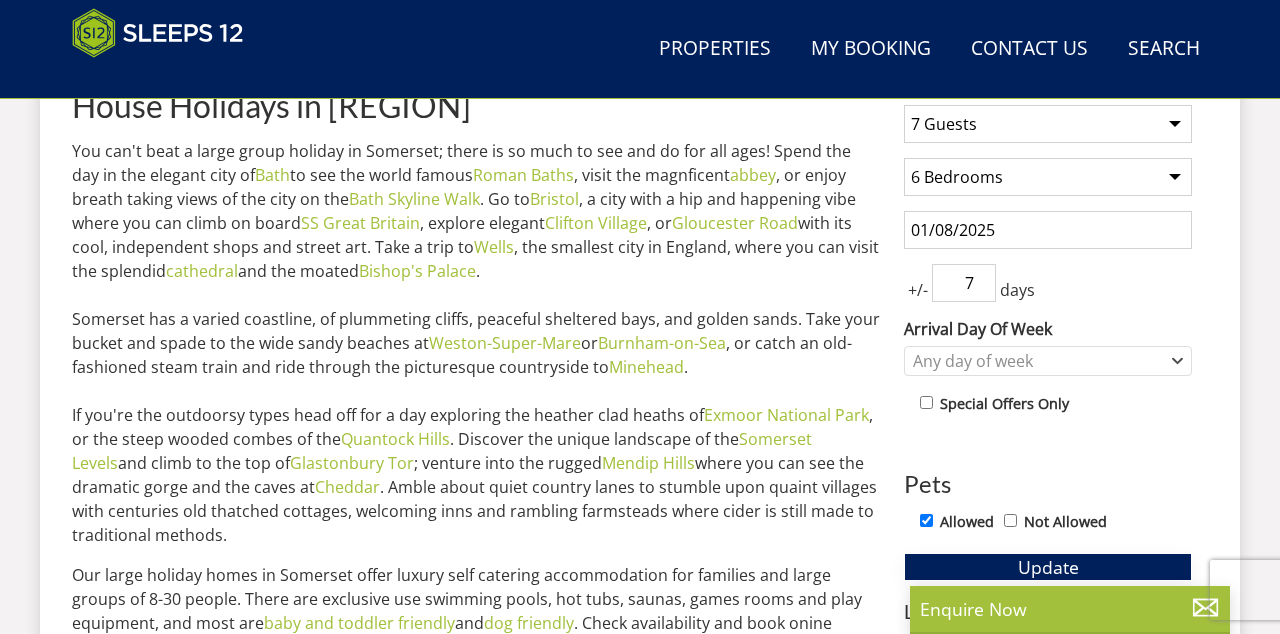 click on "Update" at bounding box center [1048, 567] 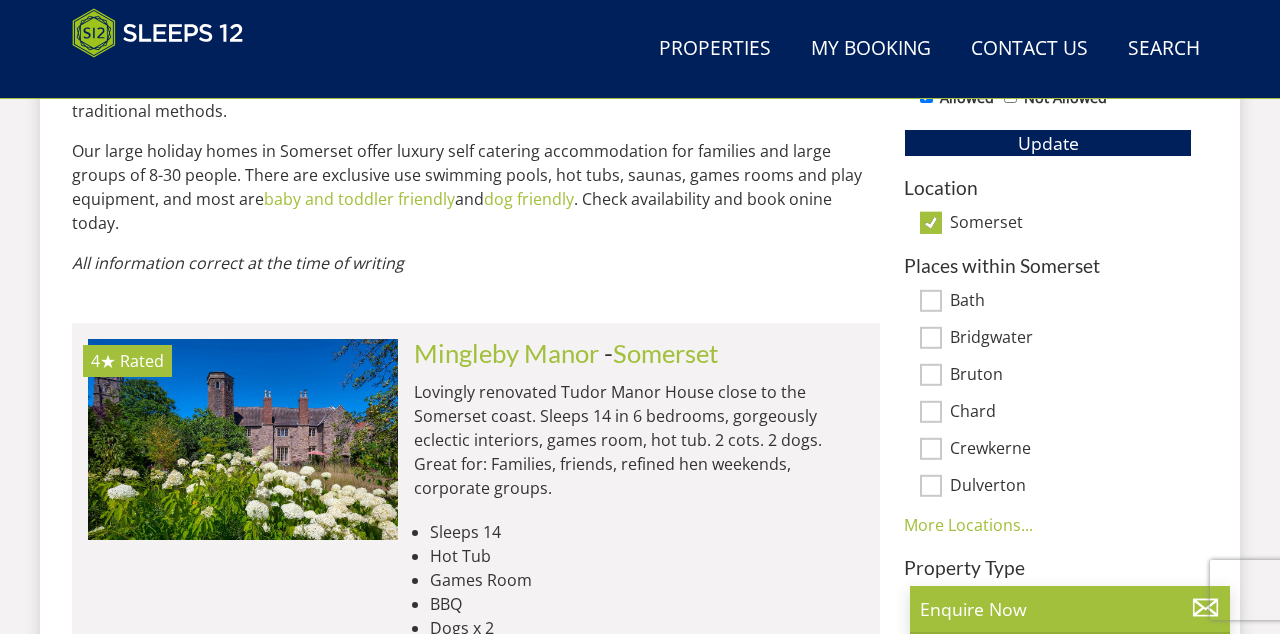 scroll, scrollTop: 1207, scrollLeft: 0, axis: vertical 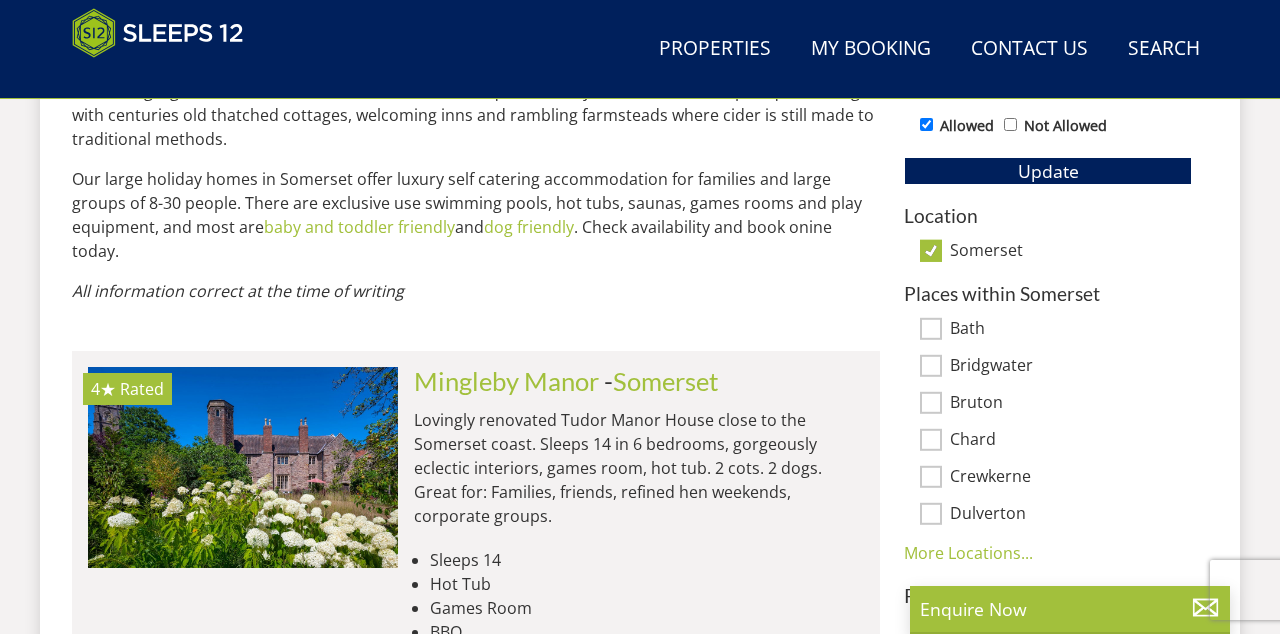 click at bounding box center [243, 467] 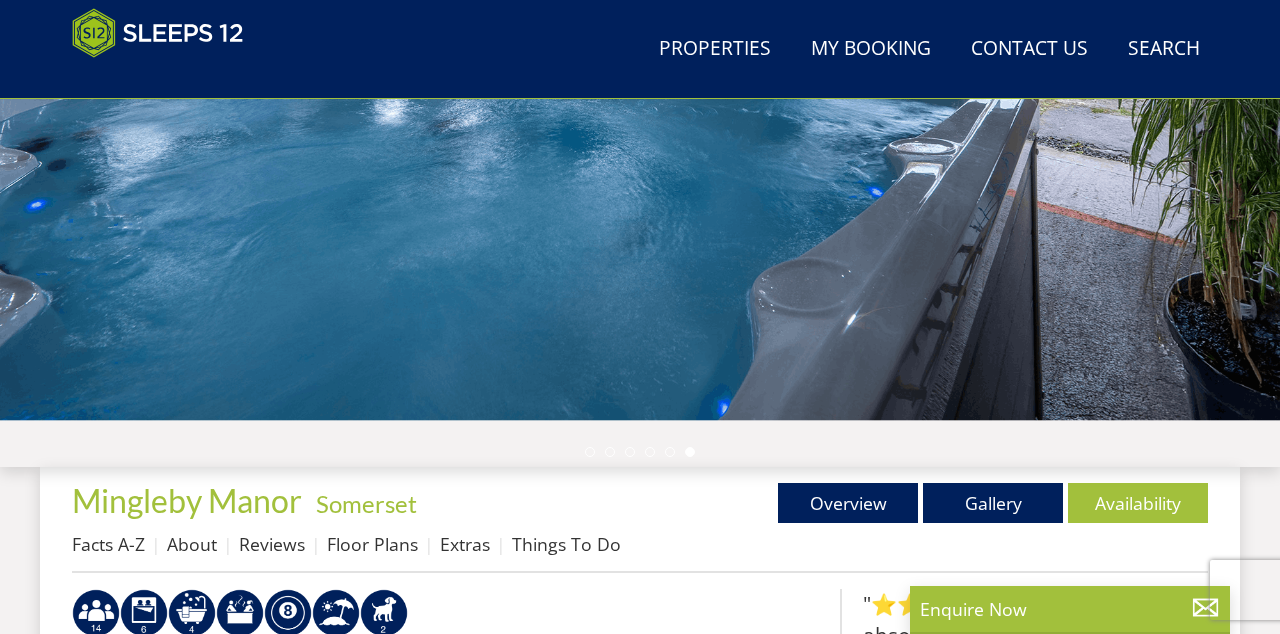 scroll, scrollTop: 376, scrollLeft: 0, axis: vertical 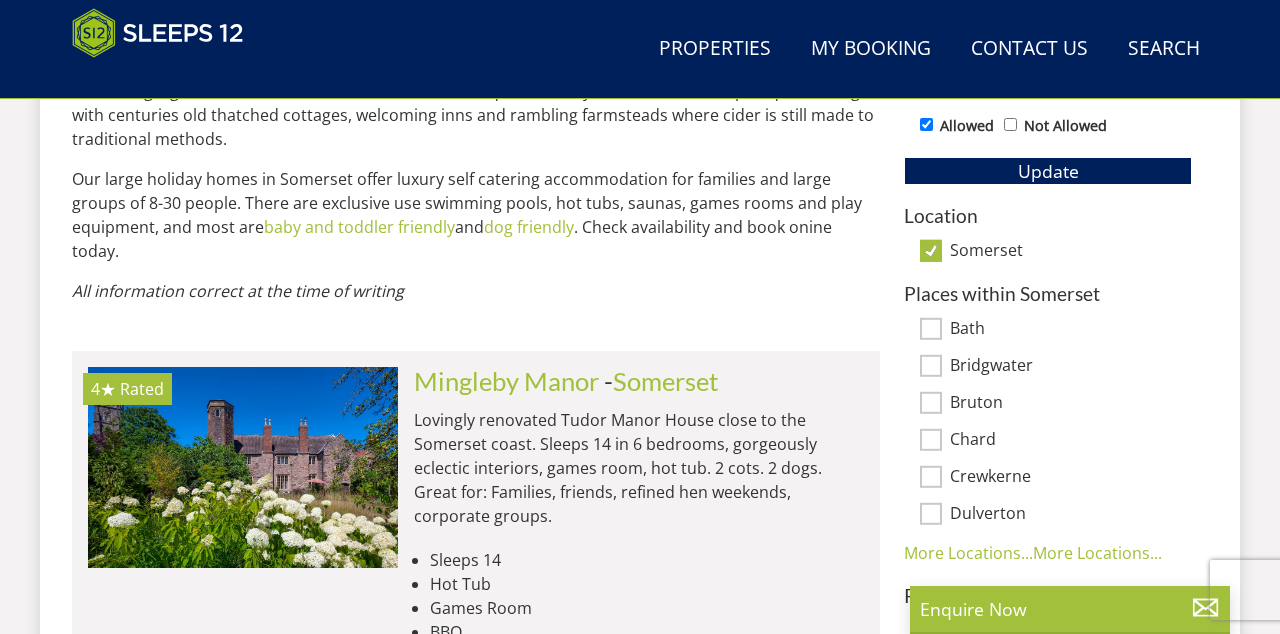 click on "Somerset" at bounding box center [1071, 252] 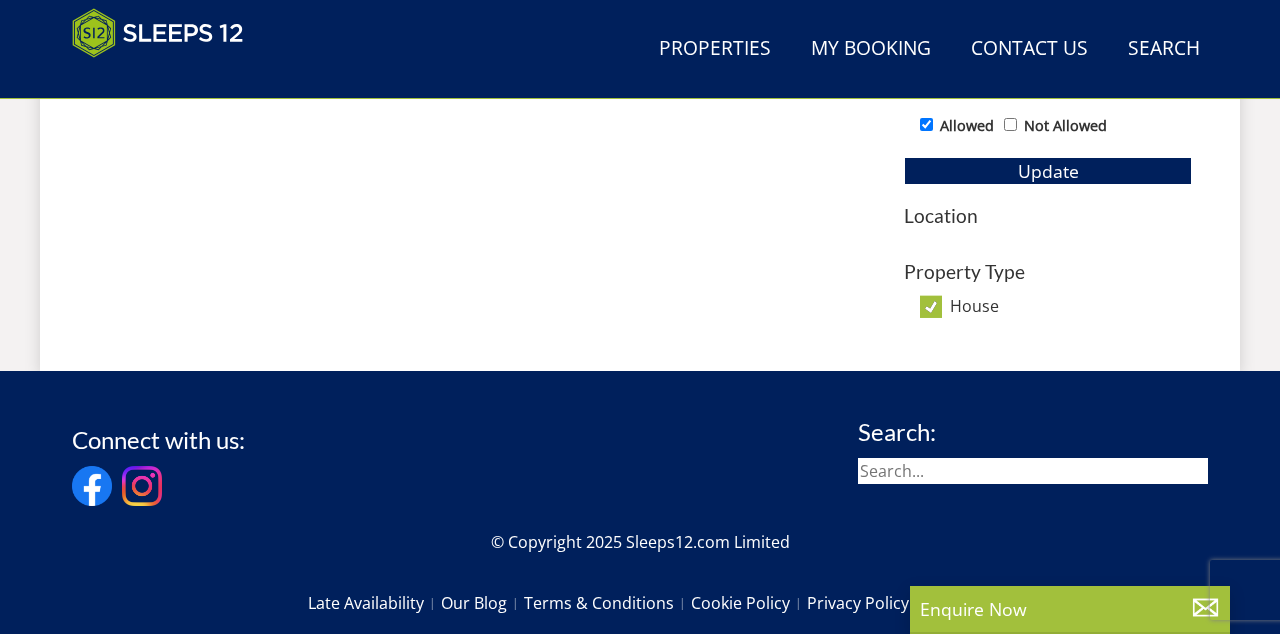 click on "Location" at bounding box center [1048, 215] 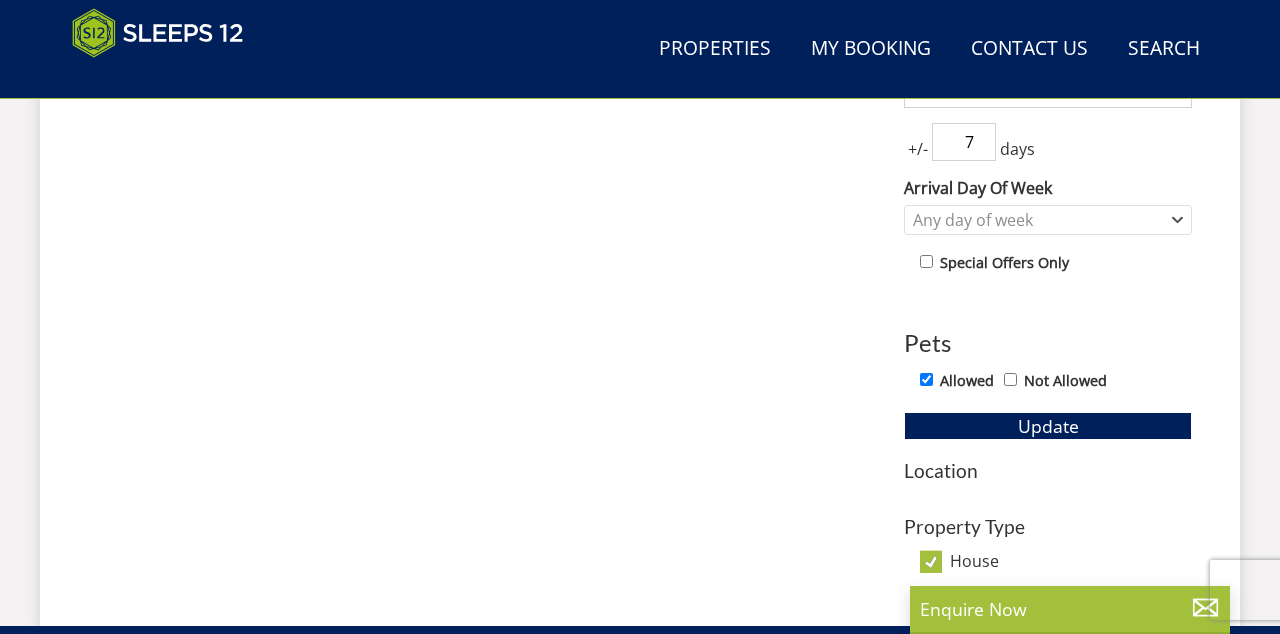 scroll, scrollTop: 954, scrollLeft: 0, axis: vertical 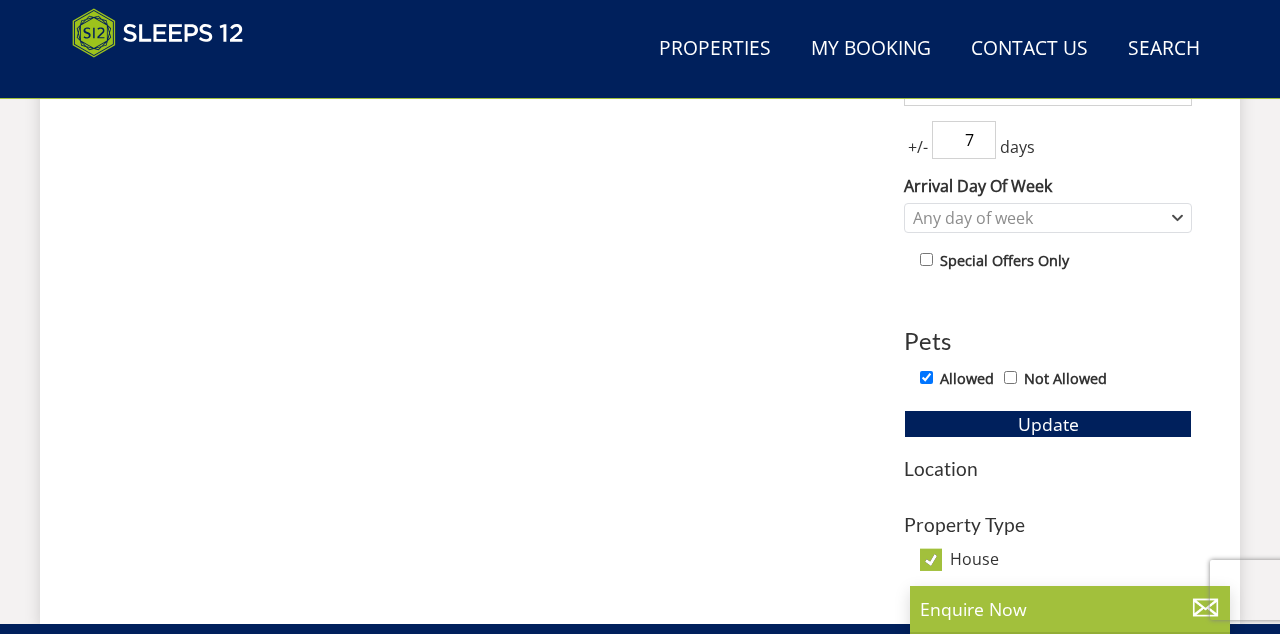 click on "Location" at bounding box center [1048, 468] 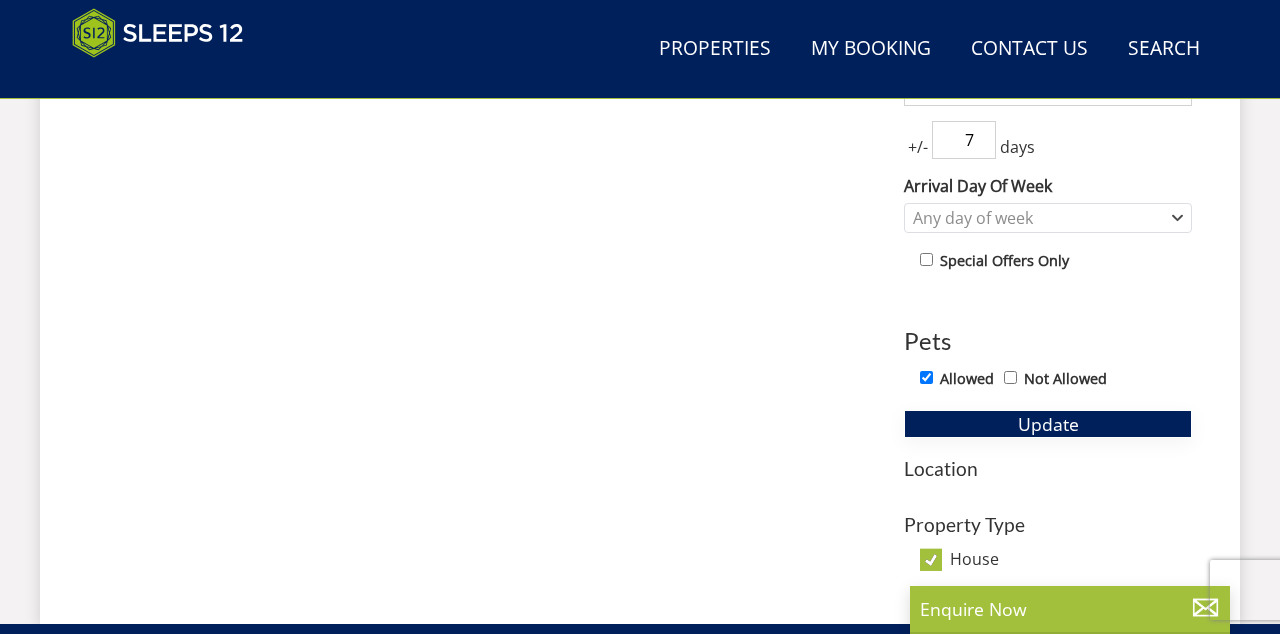 click on "Update" at bounding box center [1048, 424] 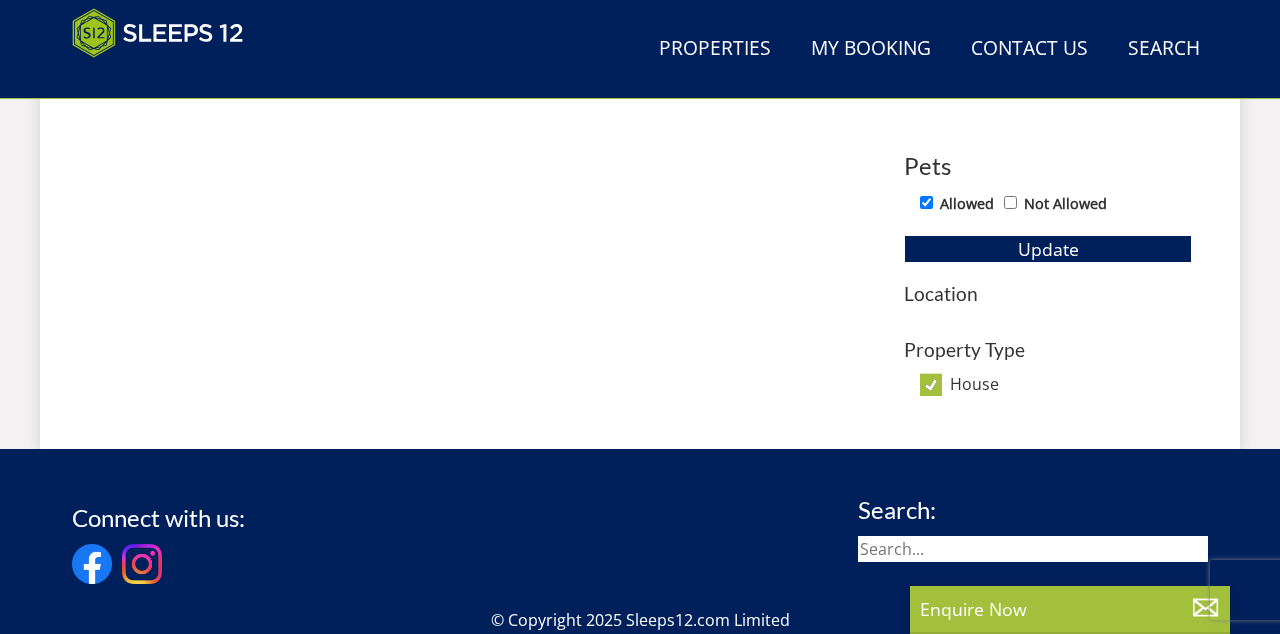 scroll, scrollTop: 1136, scrollLeft: 0, axis: vertical 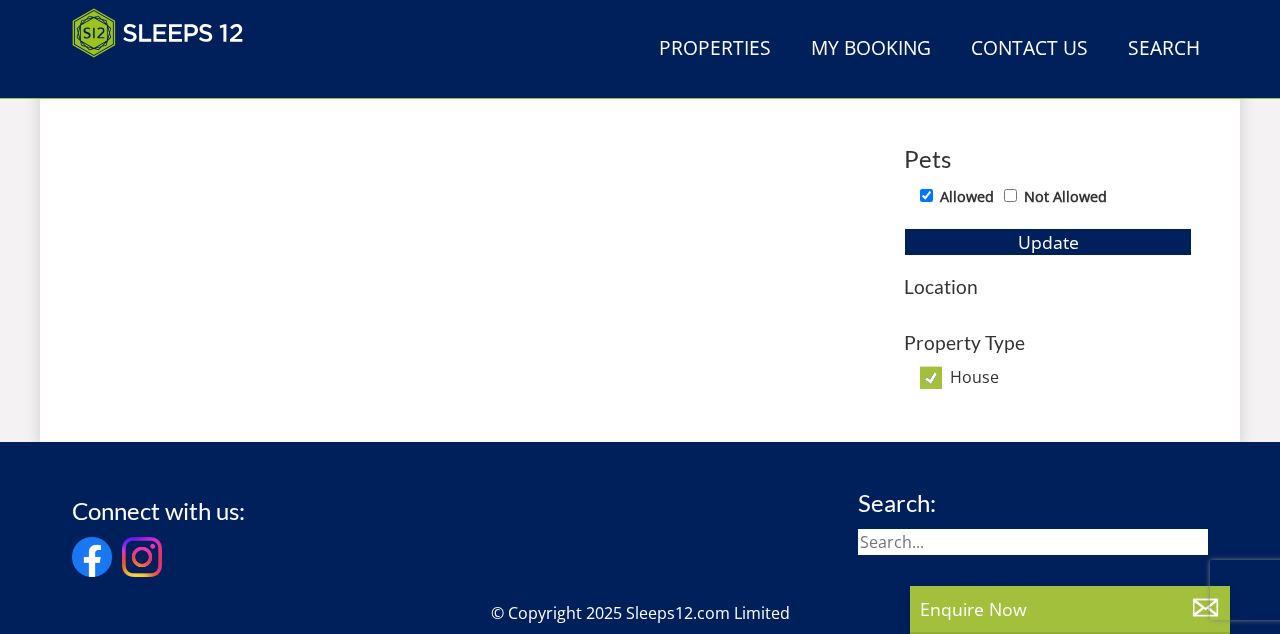 click at bounding box center [1033, 542] 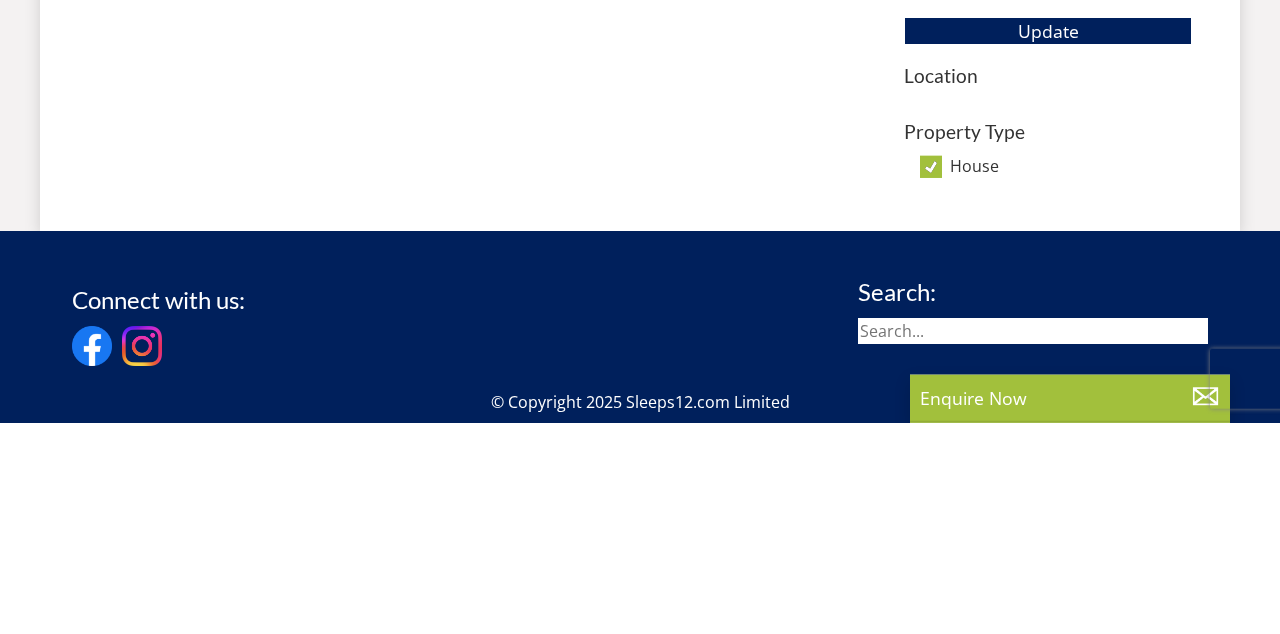 scroll, scrollTop: 1146, scrollLeft: 0, axis: vertical 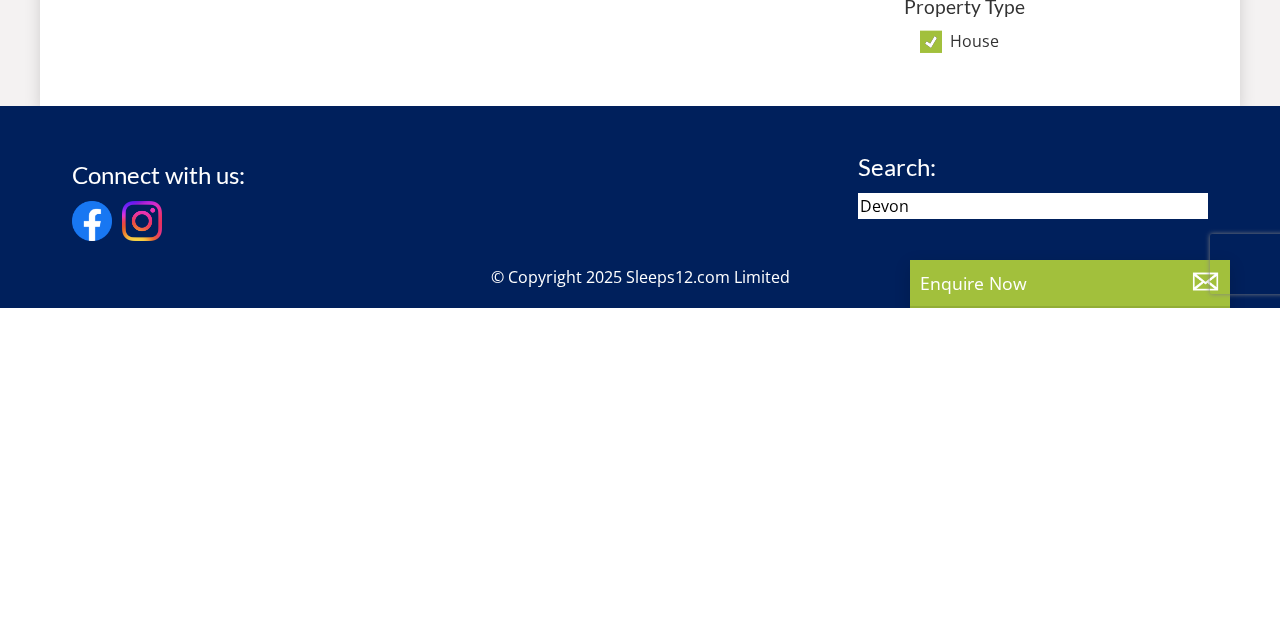 type on "Devon" 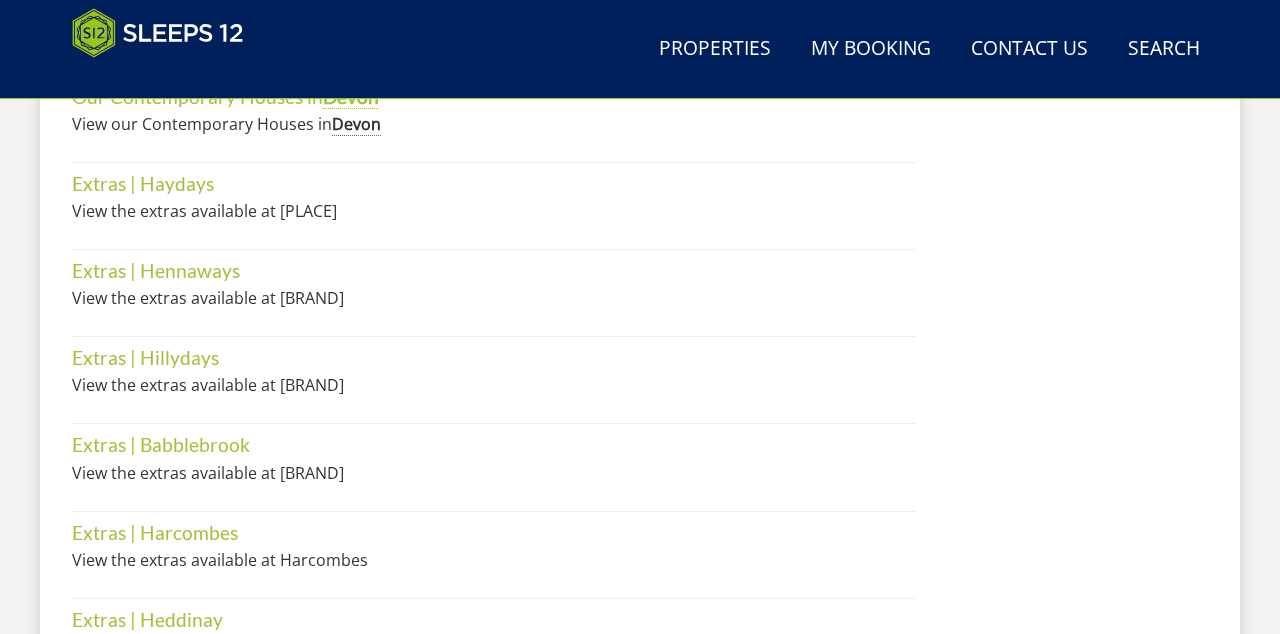 scroll, scrollTop: 1501, scrollLeft: 0, axis: vertical 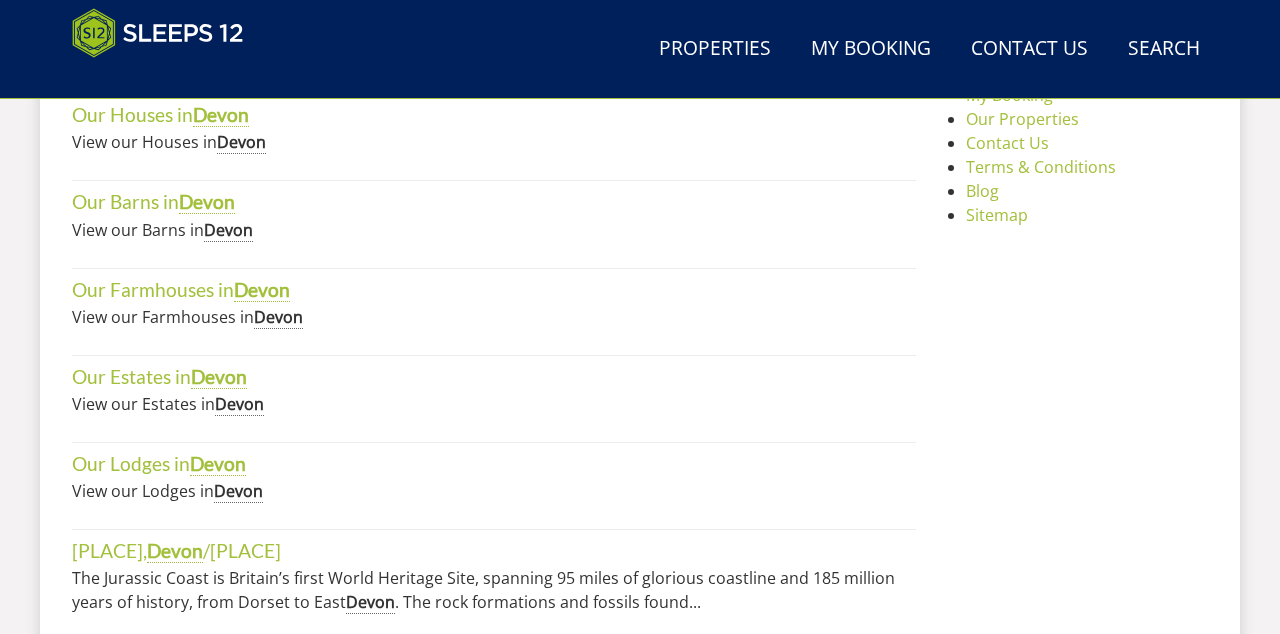 select on "7" 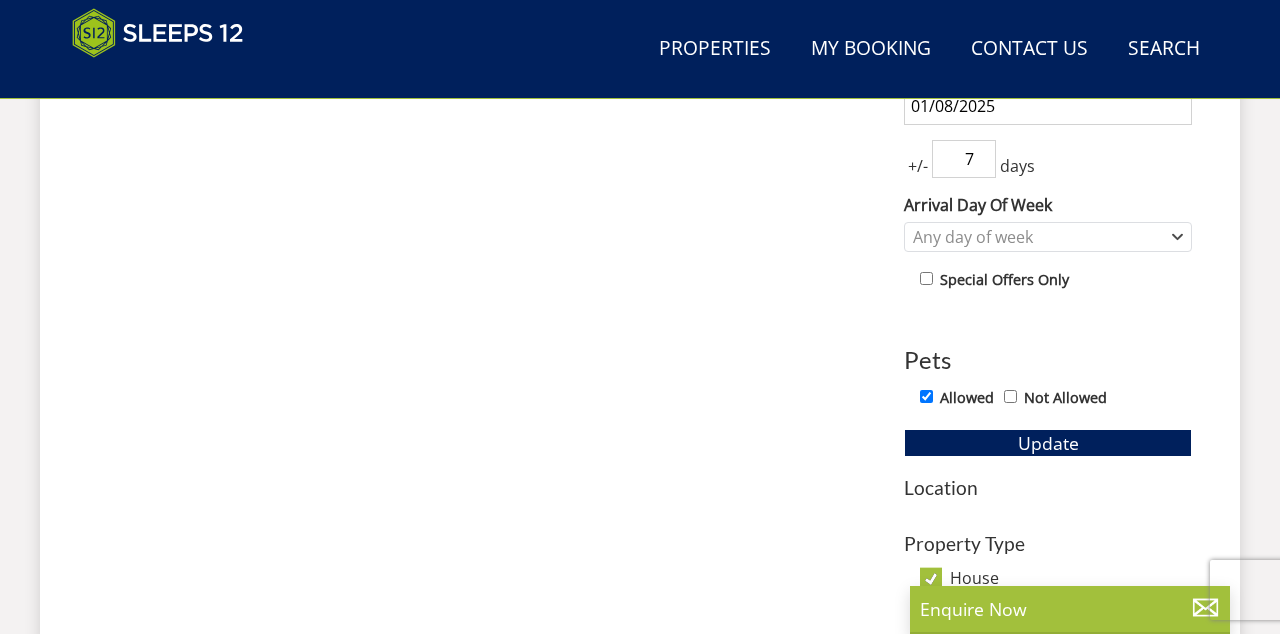scroll, scrollTop: 924, scrollLeft: 0, axis: vertical 